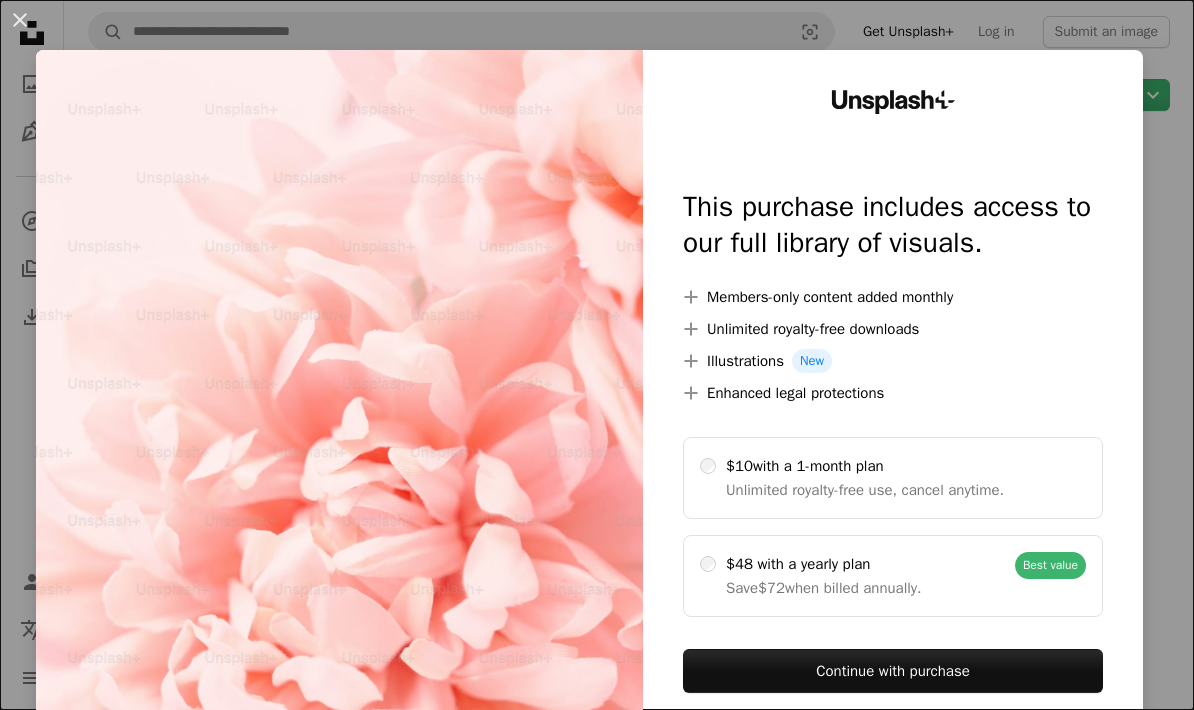 scroll, scrollTop: 2115, scrollLeft: 0, axis: vertical 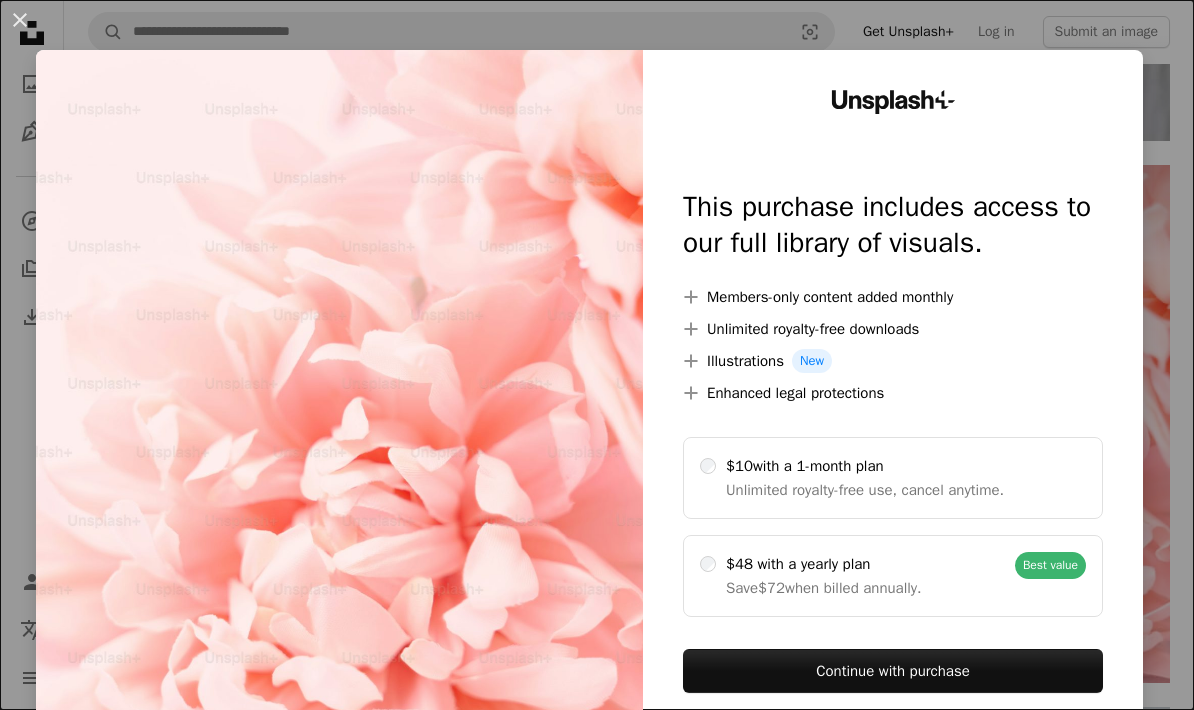 click at bounding box center [339, 407] 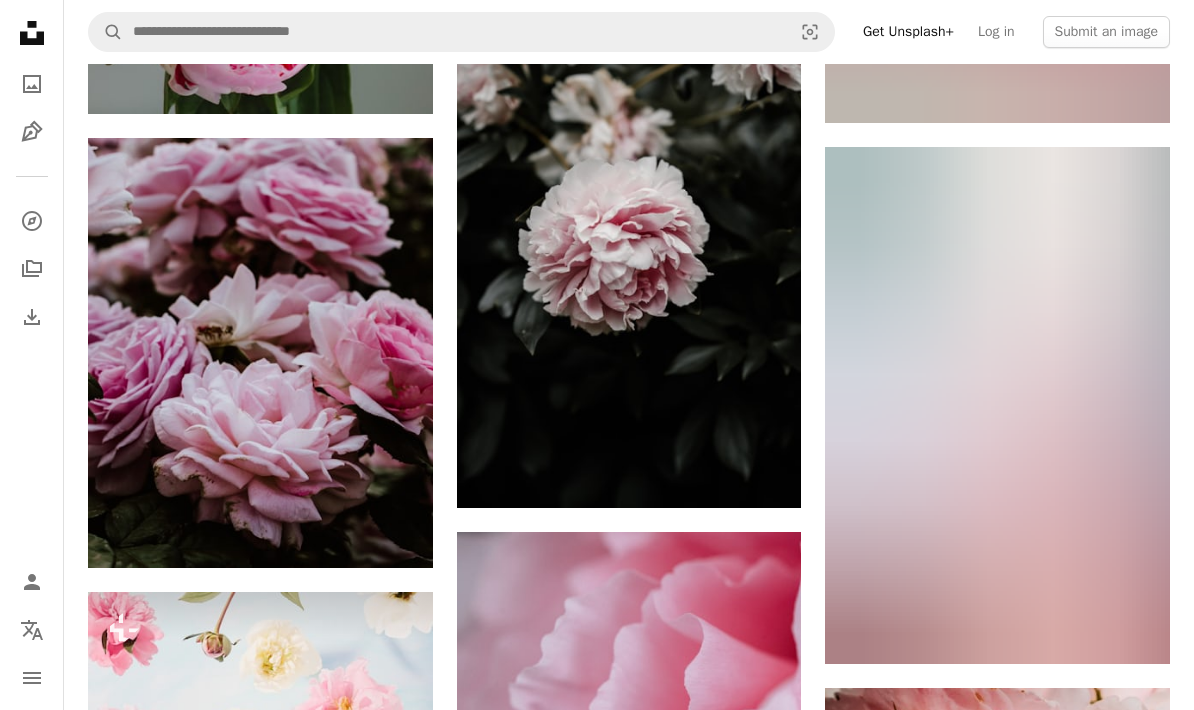 scroll, scrollTop: 7418, scrollLeft: 0, axis: vertical 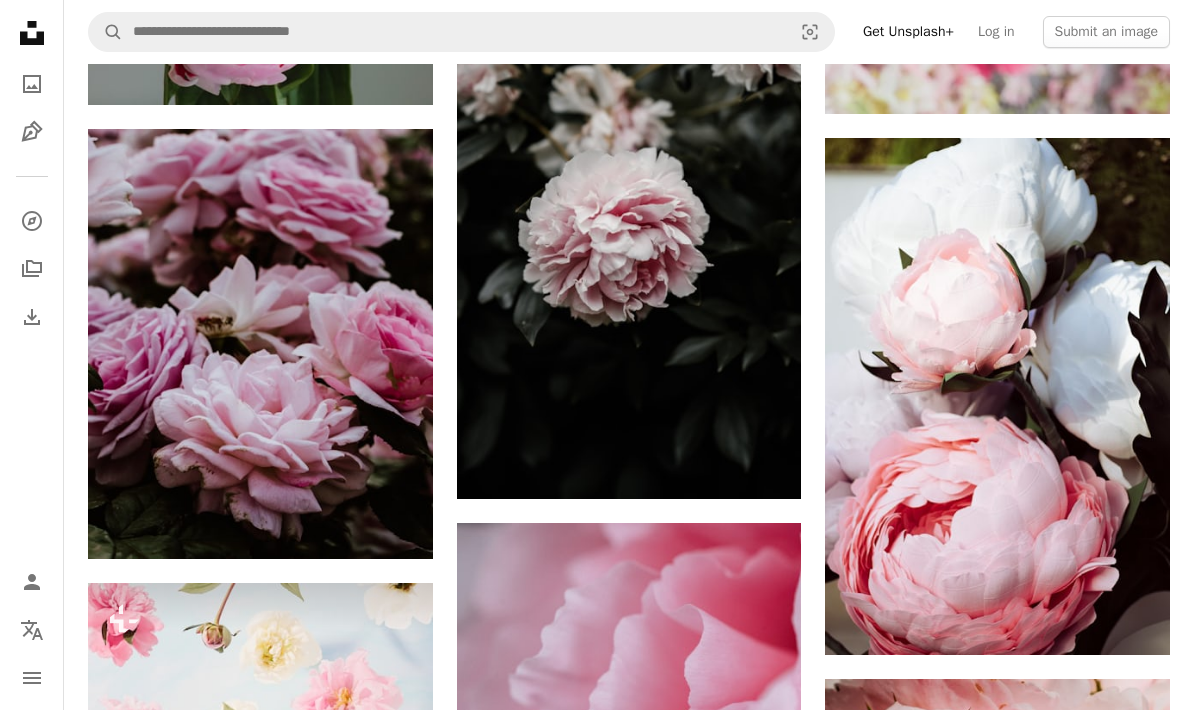 click at bounding box center (997, 396) 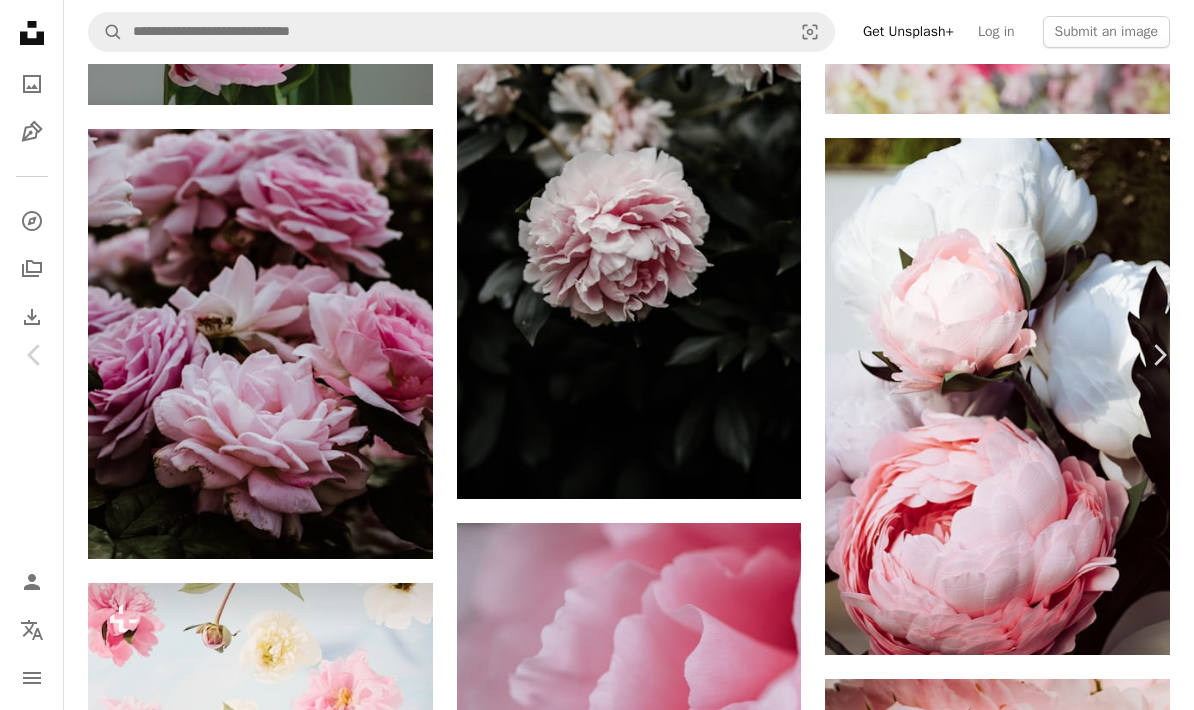 click on "Download free" at bounding box center [995, 3135] 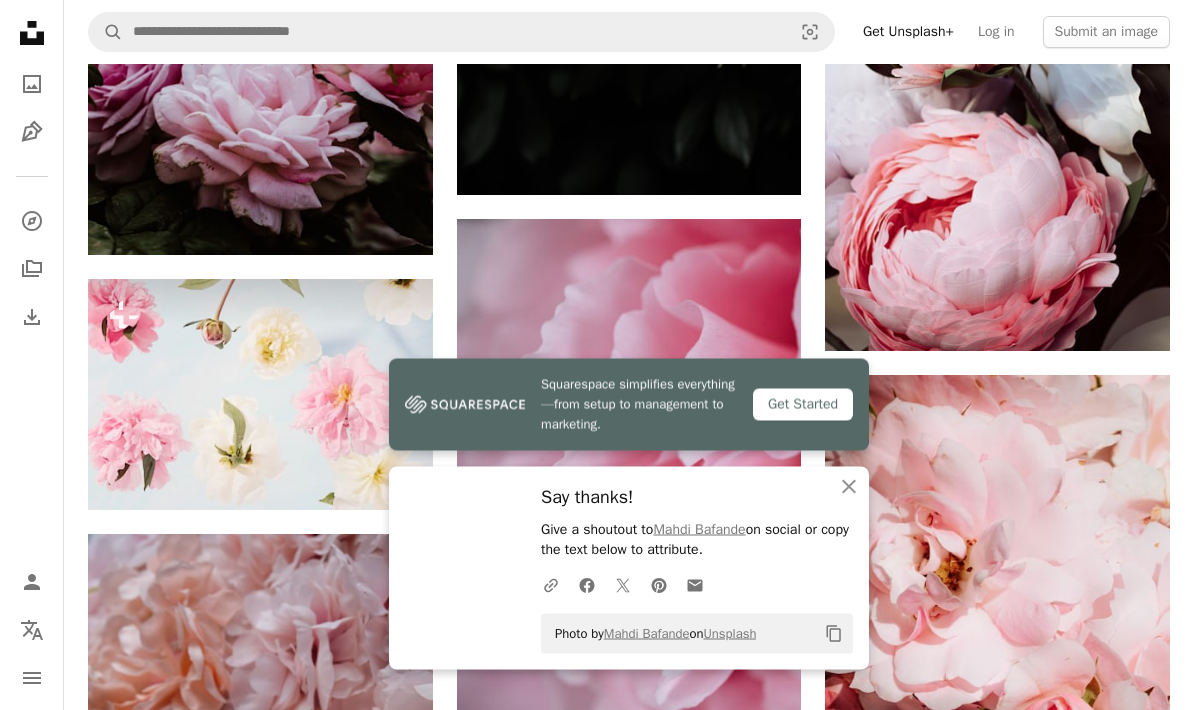 scroll, scrollTop: 7724, scrollLeft: 0, axis: vertical 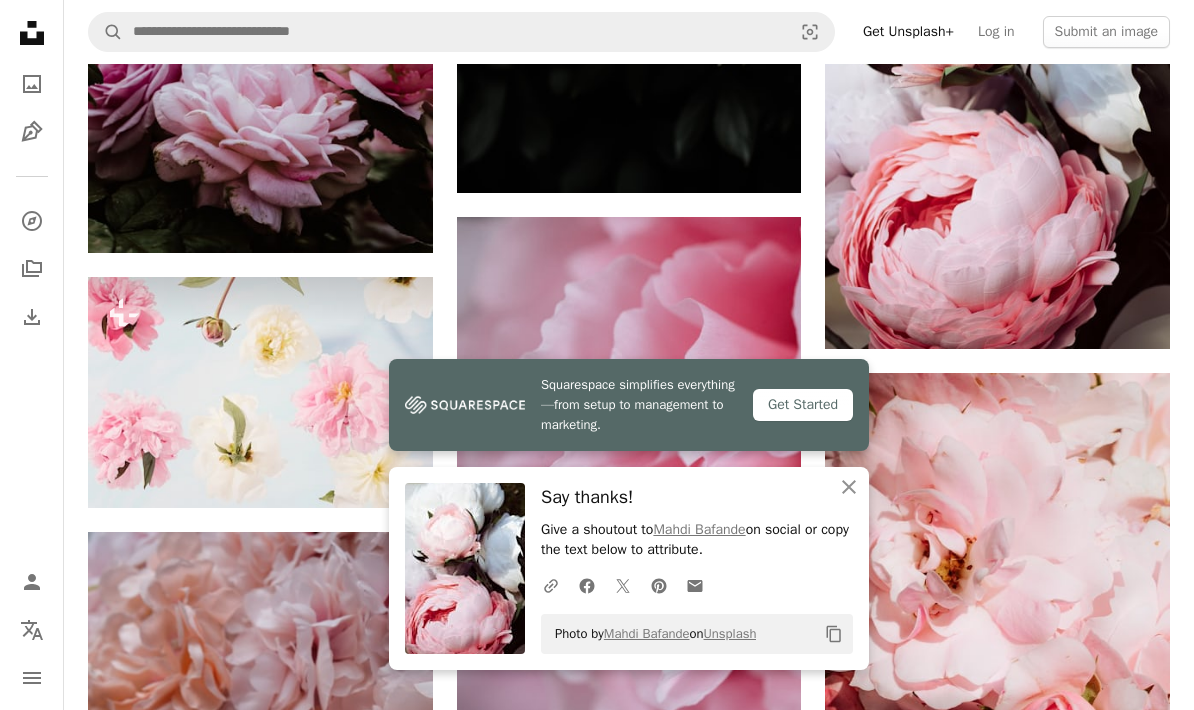 click on "Say thanks!" at bounding box center [697, 497] 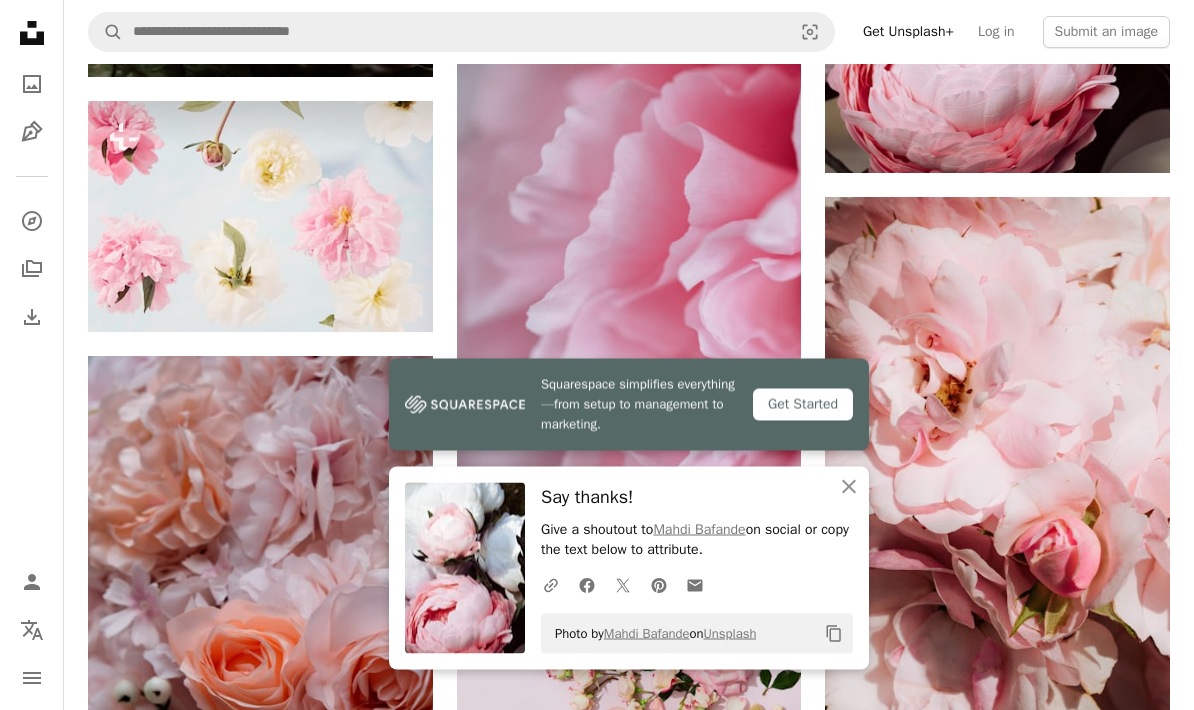 scroll, scrollTop: 7899, scrollLeft: 0, axis: vertical 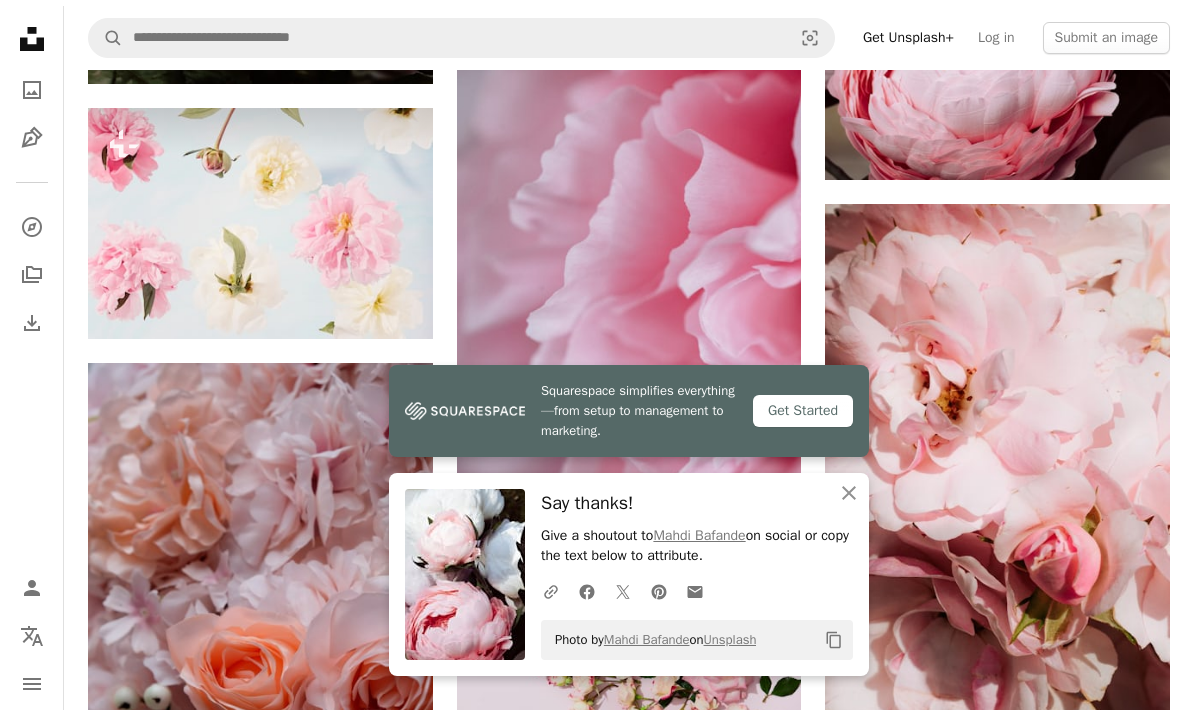 click on "An X shape Close Say thanks! Give a shoutout to  [PERSON]  on social or copy the text below to attribute. A URL sharing icon (chains) Facebook icon X (formerly Twitter) icon Pinterest icon An envelope Photo by  [PERSON]  on  Unsplash
Copy content" at bounding box center (629, 568) 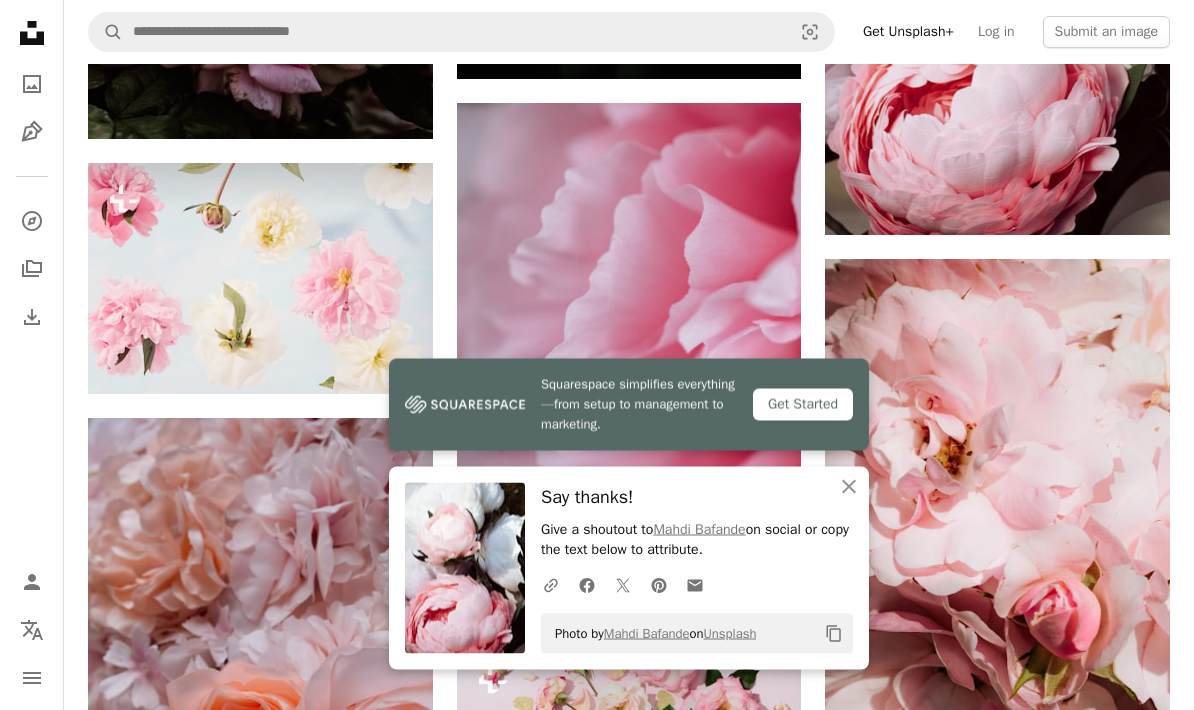 click on "An X shape" 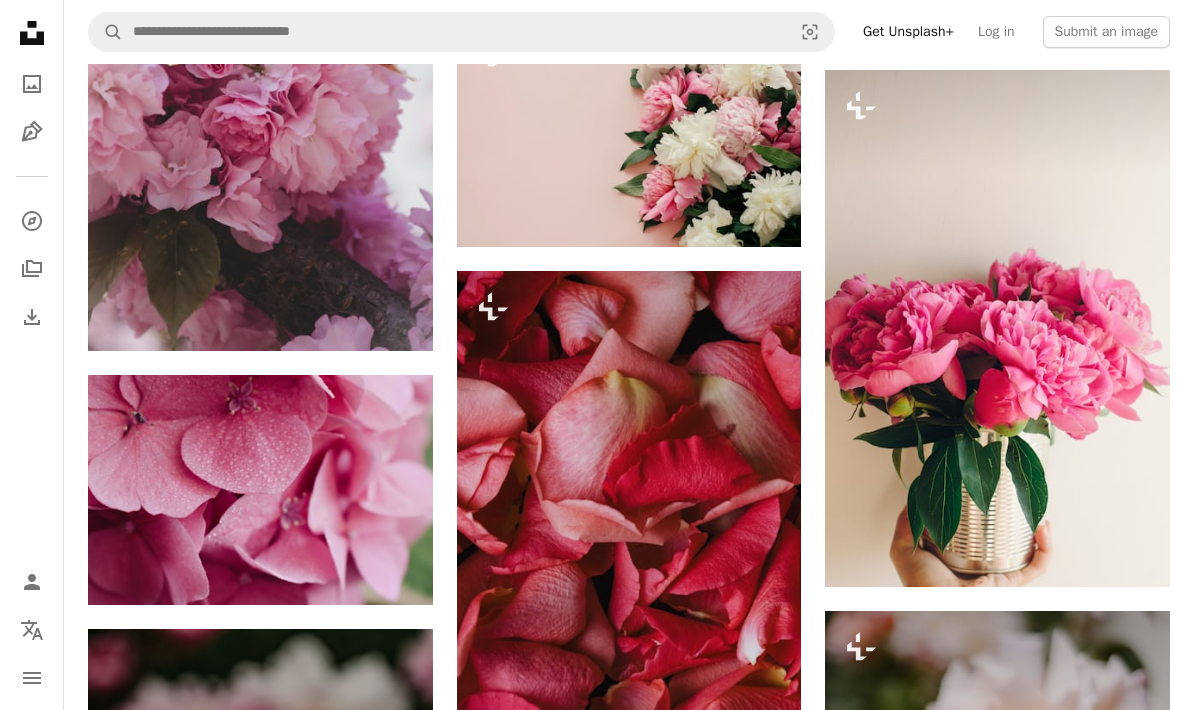 scroll, scrollTop: 12571, scrollLeft: 0, axis: vertical 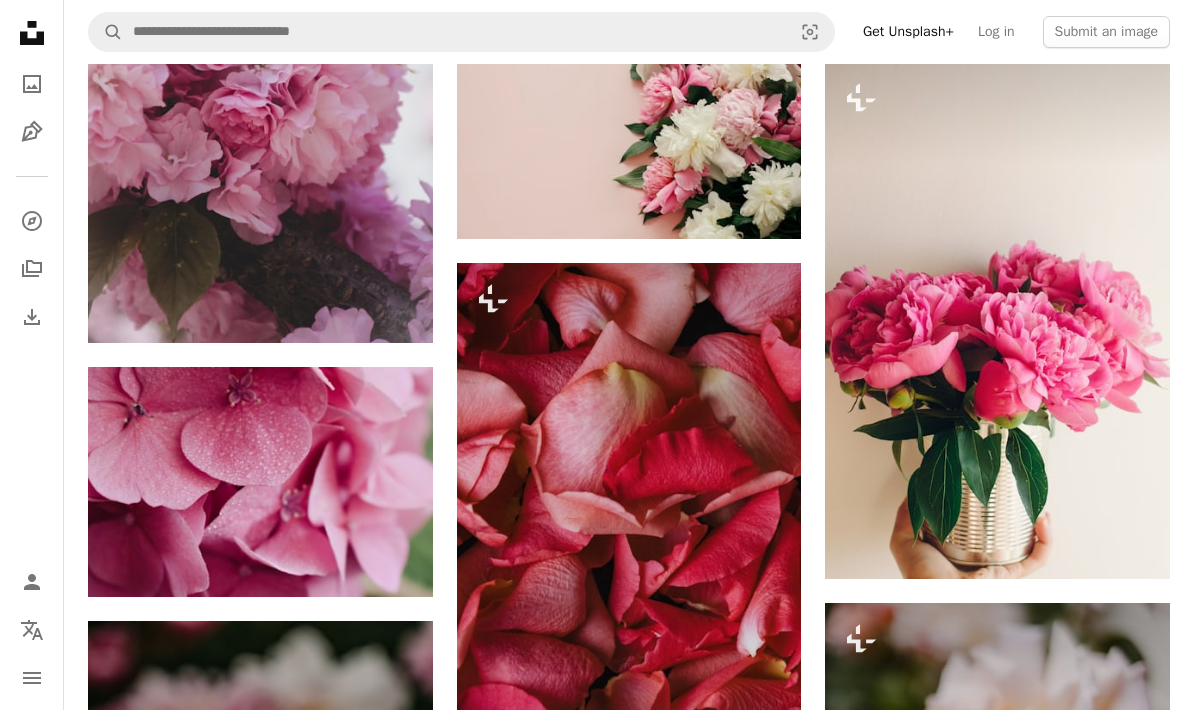 click on "Arrow pointing down" 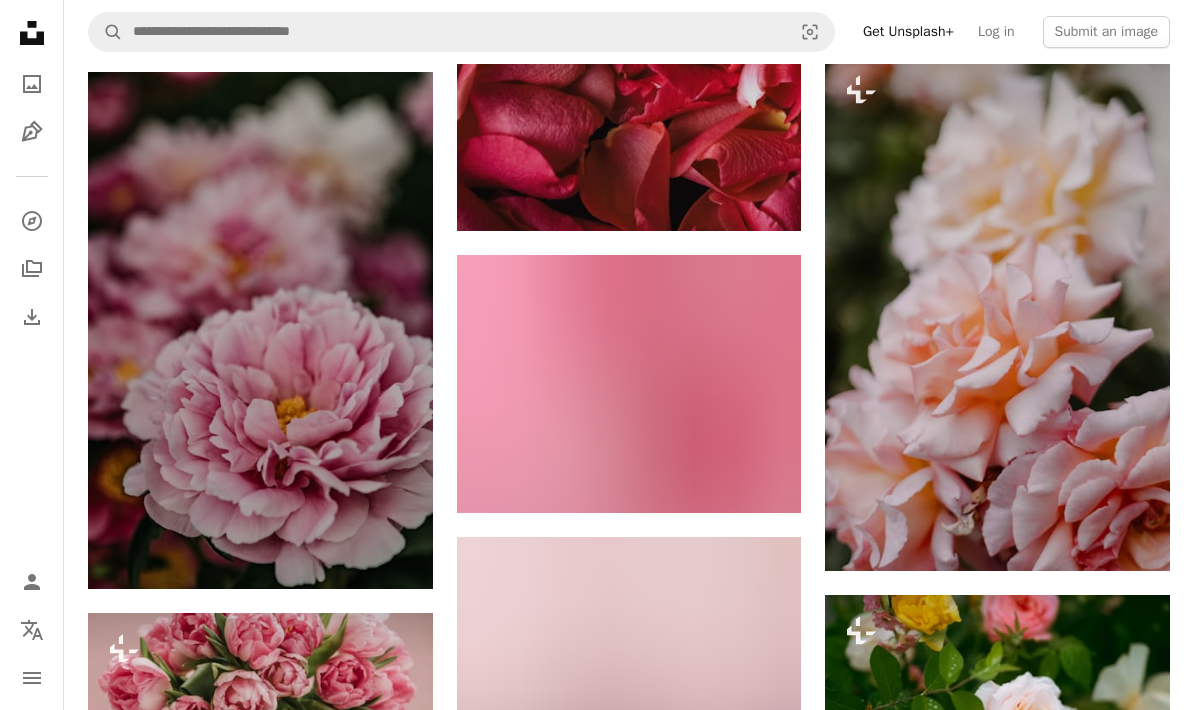 scroll, scrollTop: 13200, scrollLeft: 0, axis: vertical 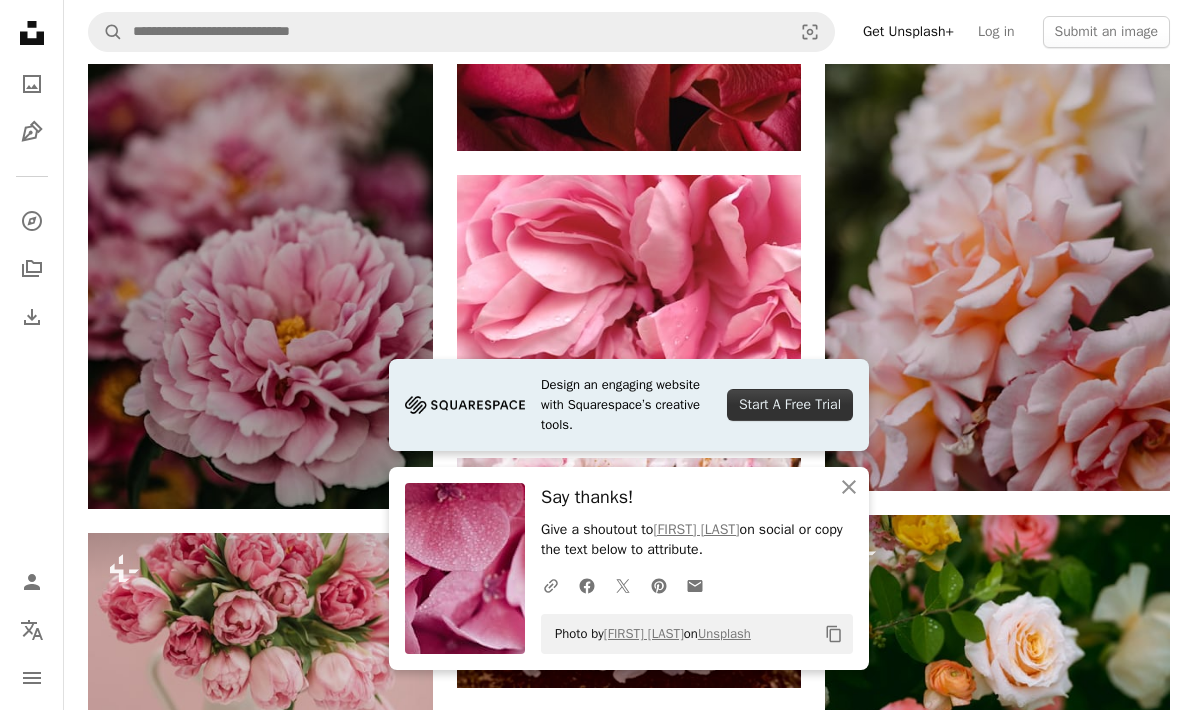 click on "Say thanks!" at bounding box center (697, 497) 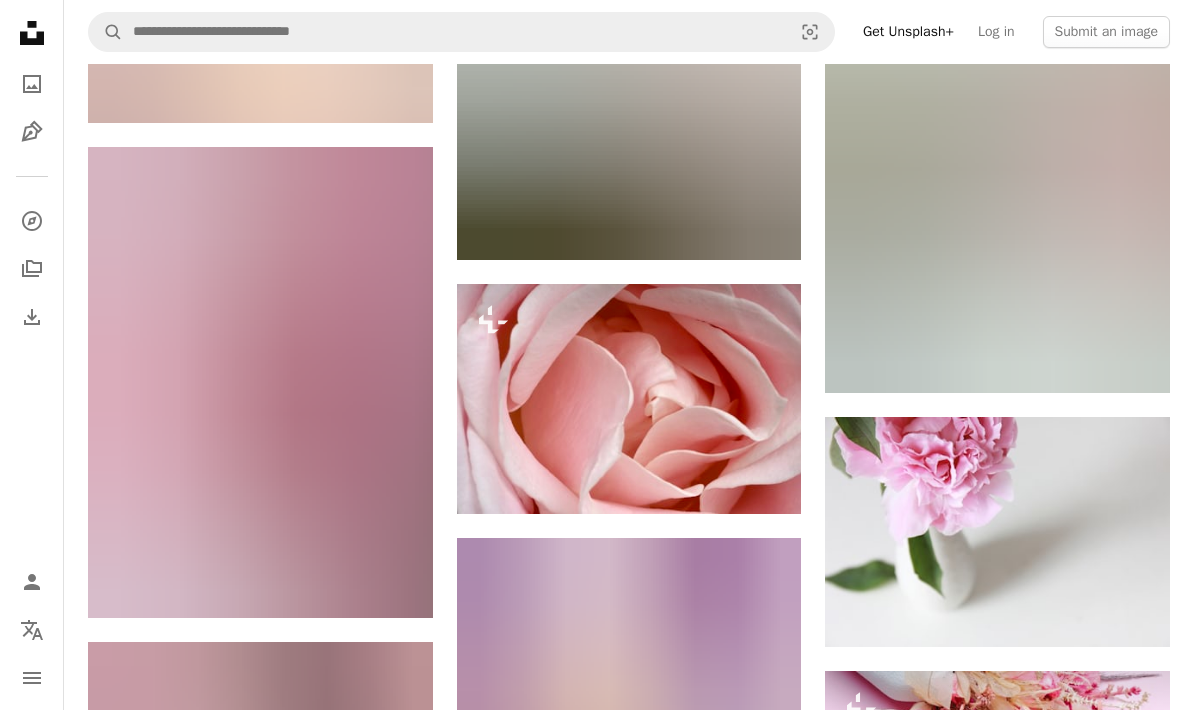 scroll, scrollTop: 16512, scrollLeft: 0, axis: vertical 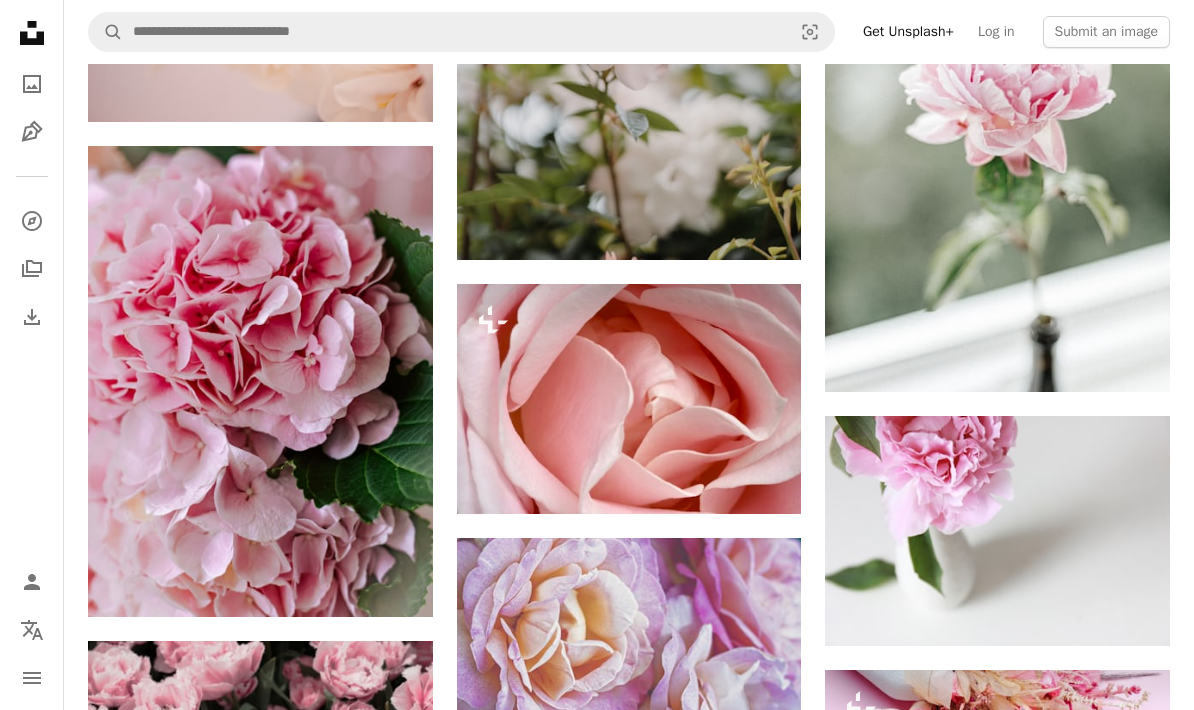click on "Arrow pointing down" 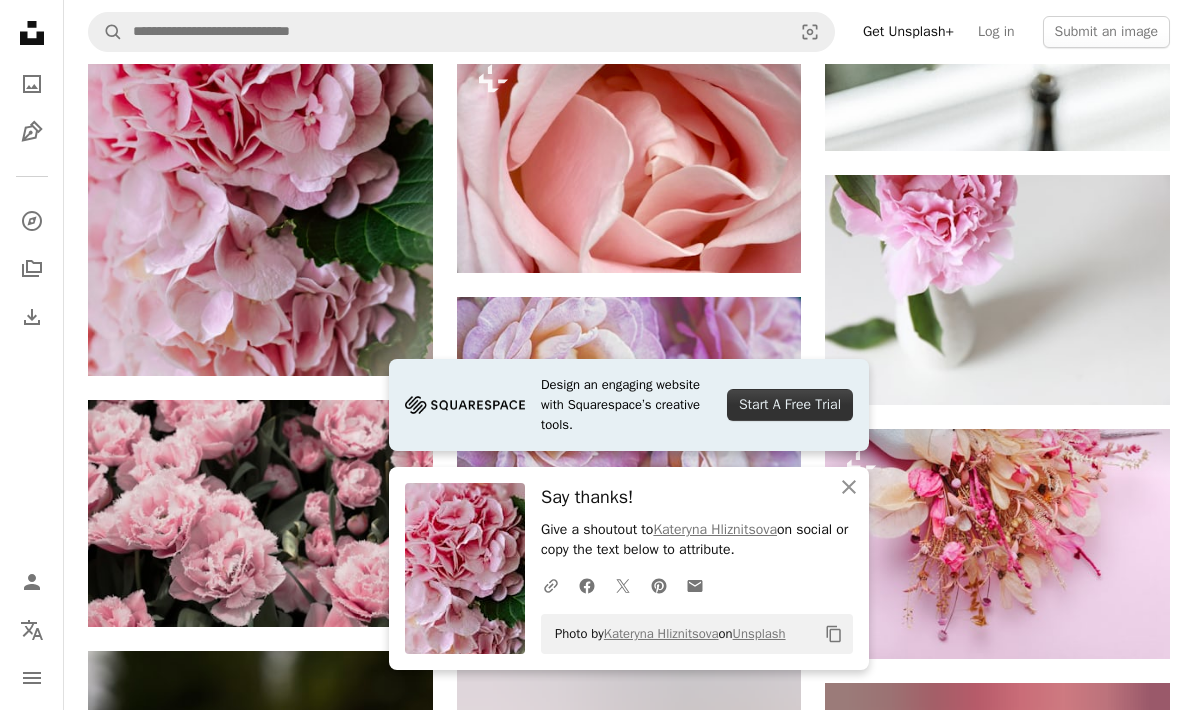 scroll, scrollTop: 16759, scrollLeft: 0, axis: vertical 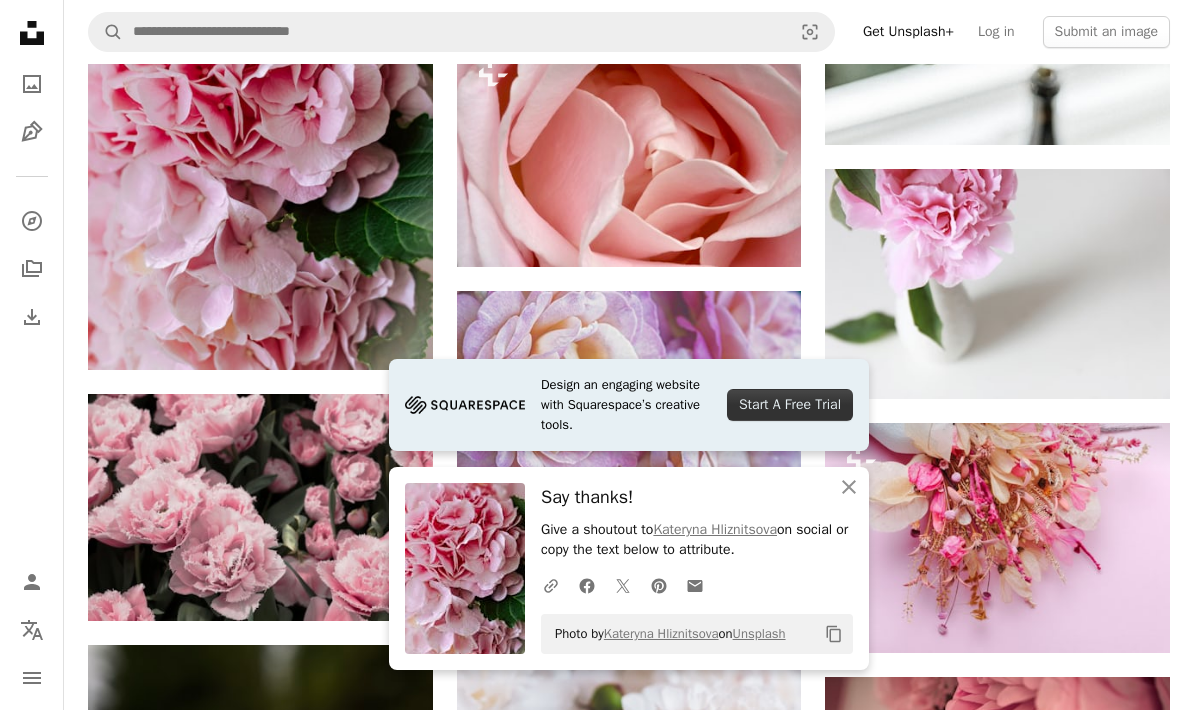 click on "Say thanks!" at bounding box center (697, 497) 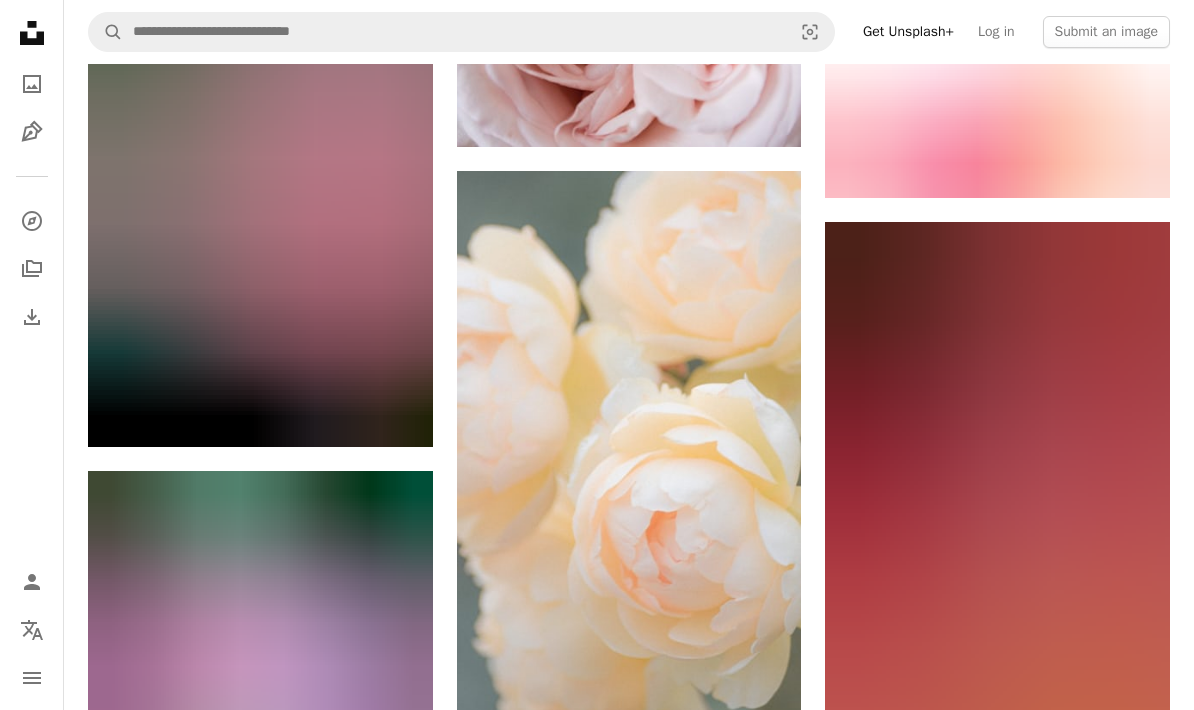 scroll, scrollTop: 42760, scrollLeft: 0, axis: vertical 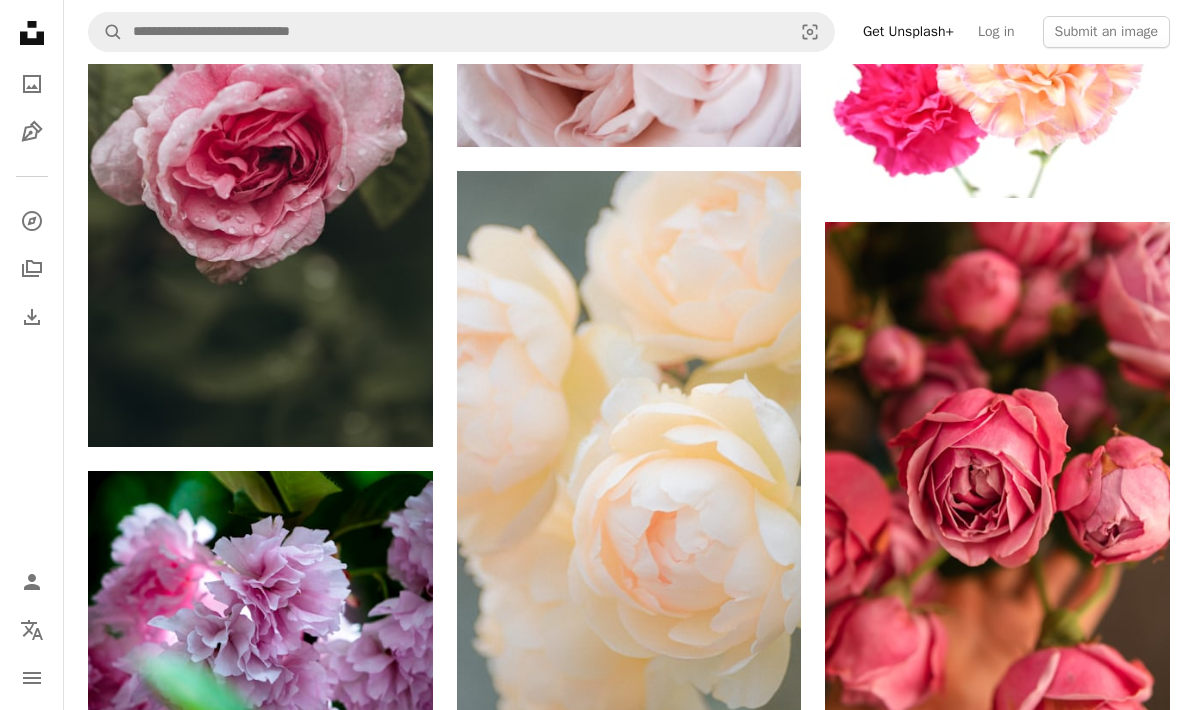 click on "Arrow pointing down" 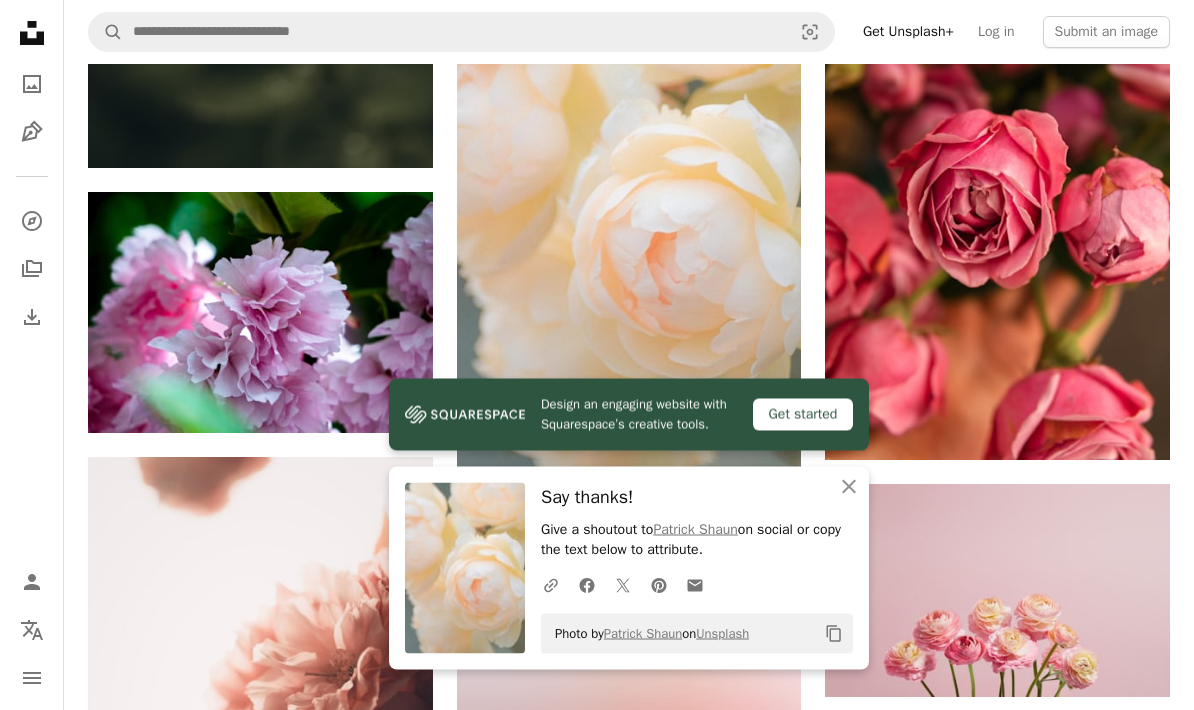 scroll, scrollTop: 43039, scrollLeft: 0, axis: vertical 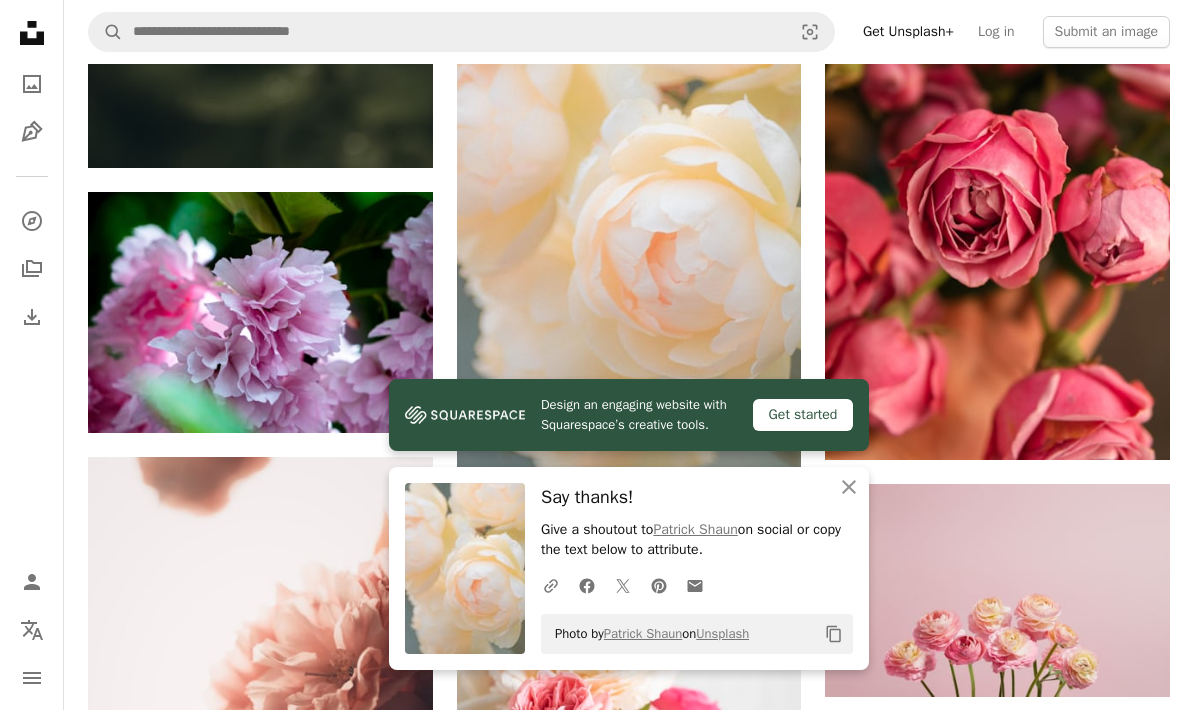 click on "Say thanks!" at bounding box center [697, 497] 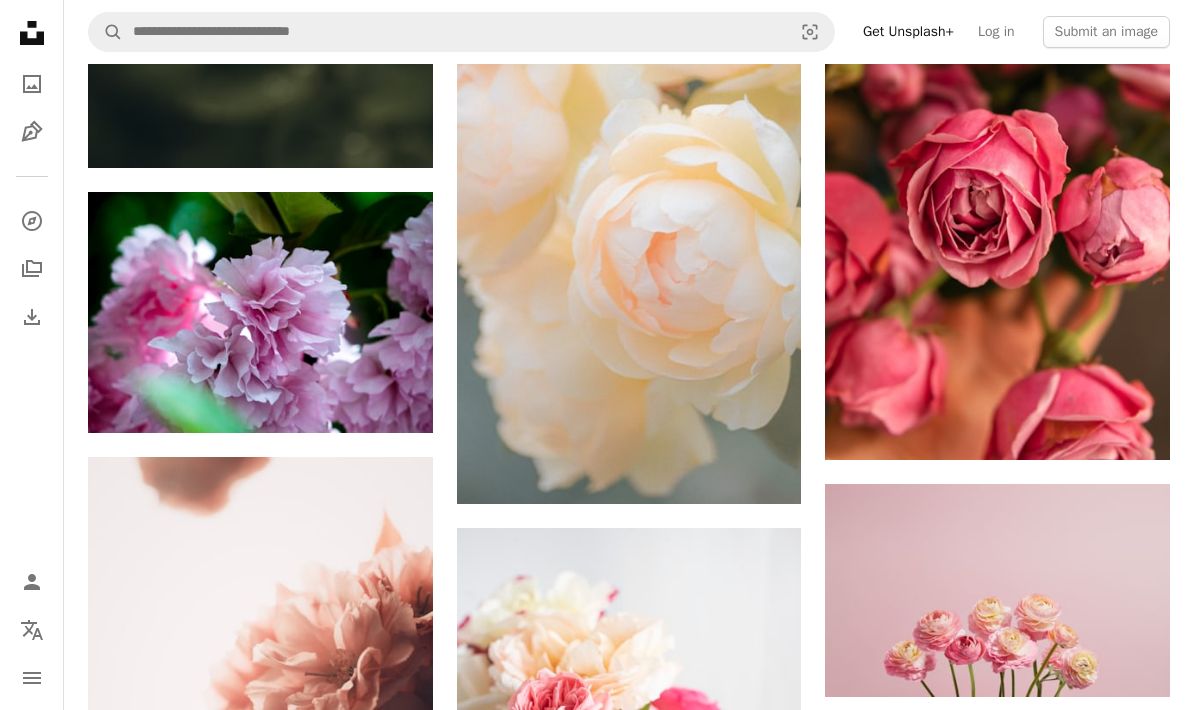 click on "Arrow pointing down" 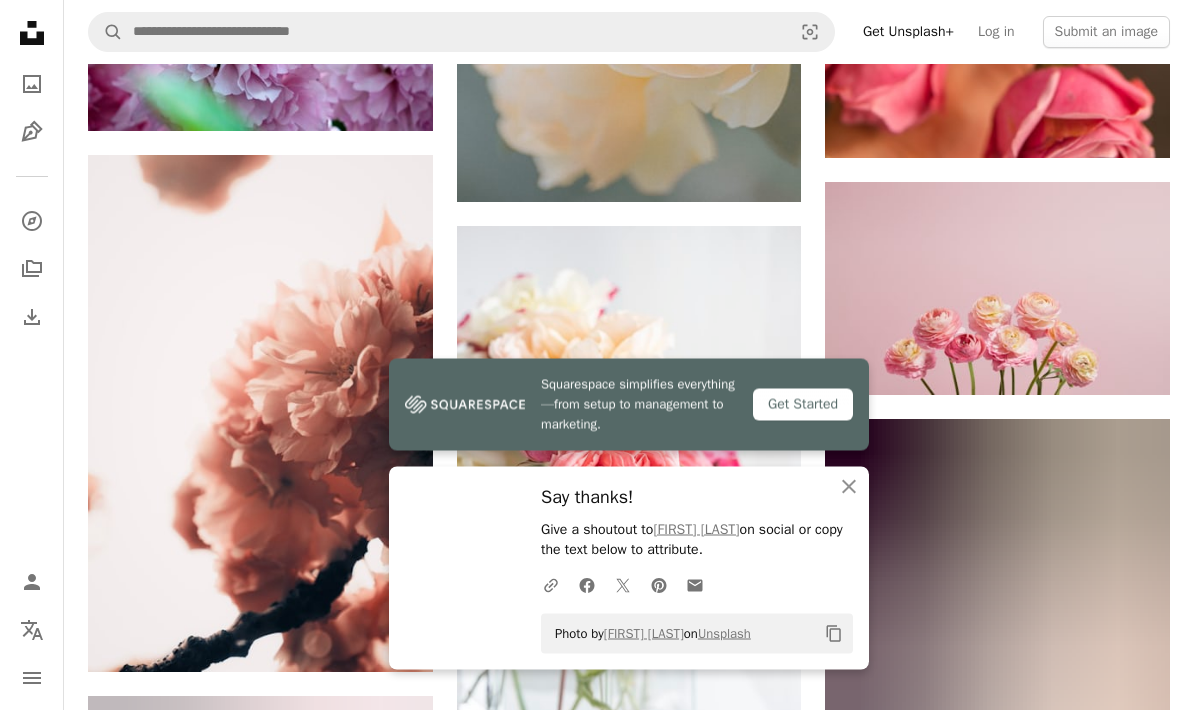 scroll, scrollTop: 43341, scrollLeft: 0, axis: vertical 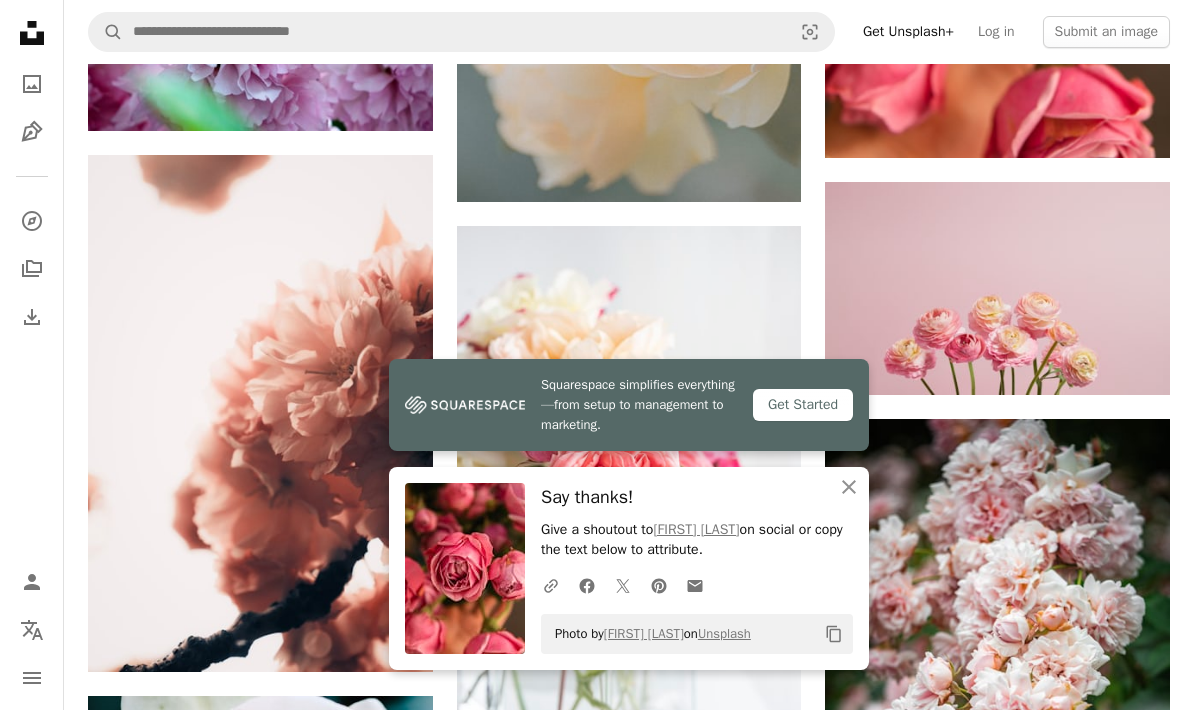 click on "Say thanks!" at bounding box center (697, 497) 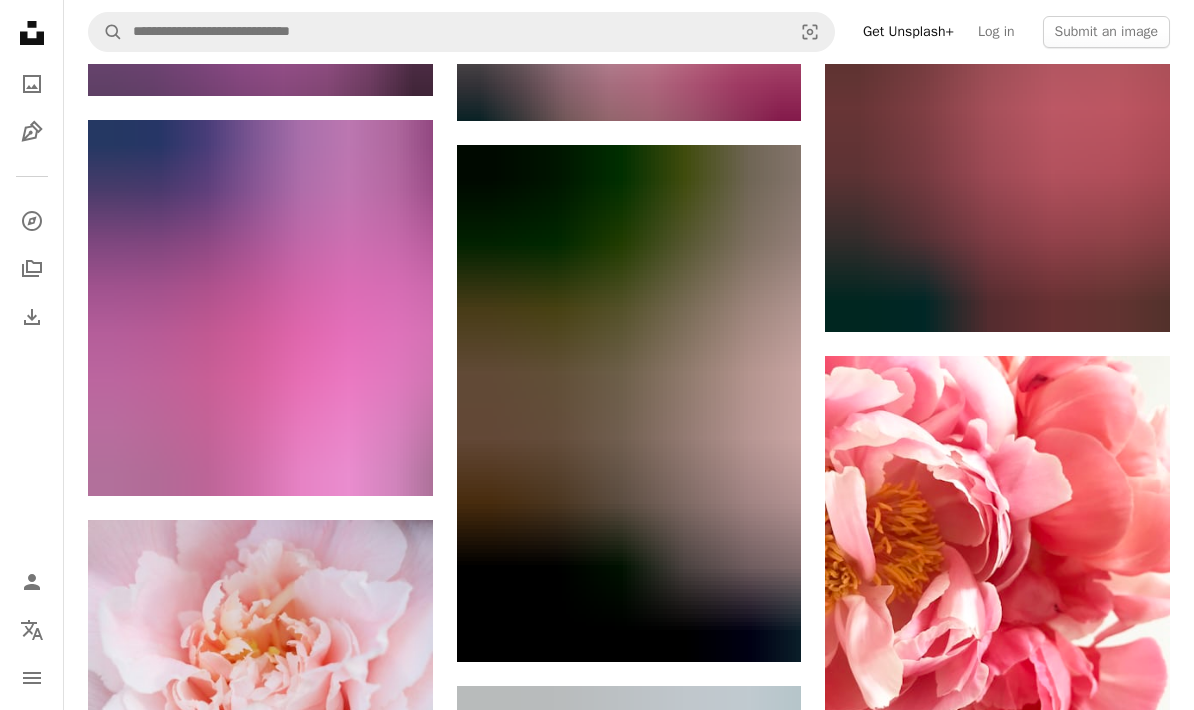 scroll, scrollTop: 48831, scrollLeft: 0, axis: vertical 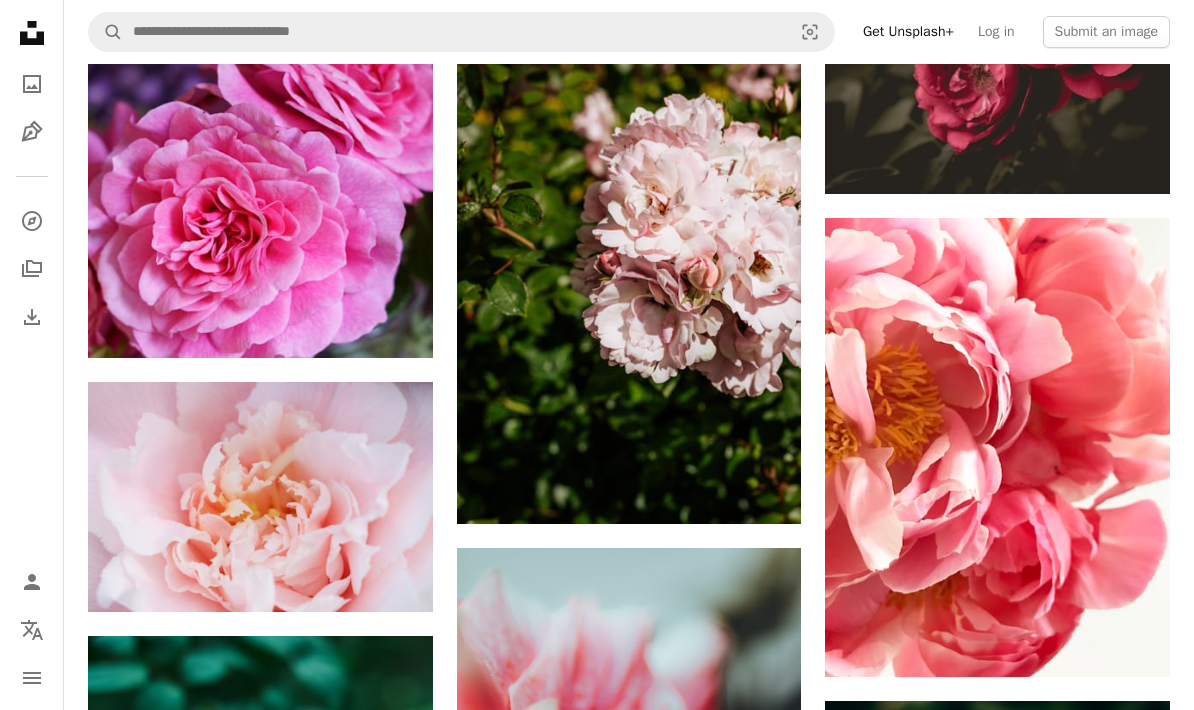 click at bounding box center (997, 447) 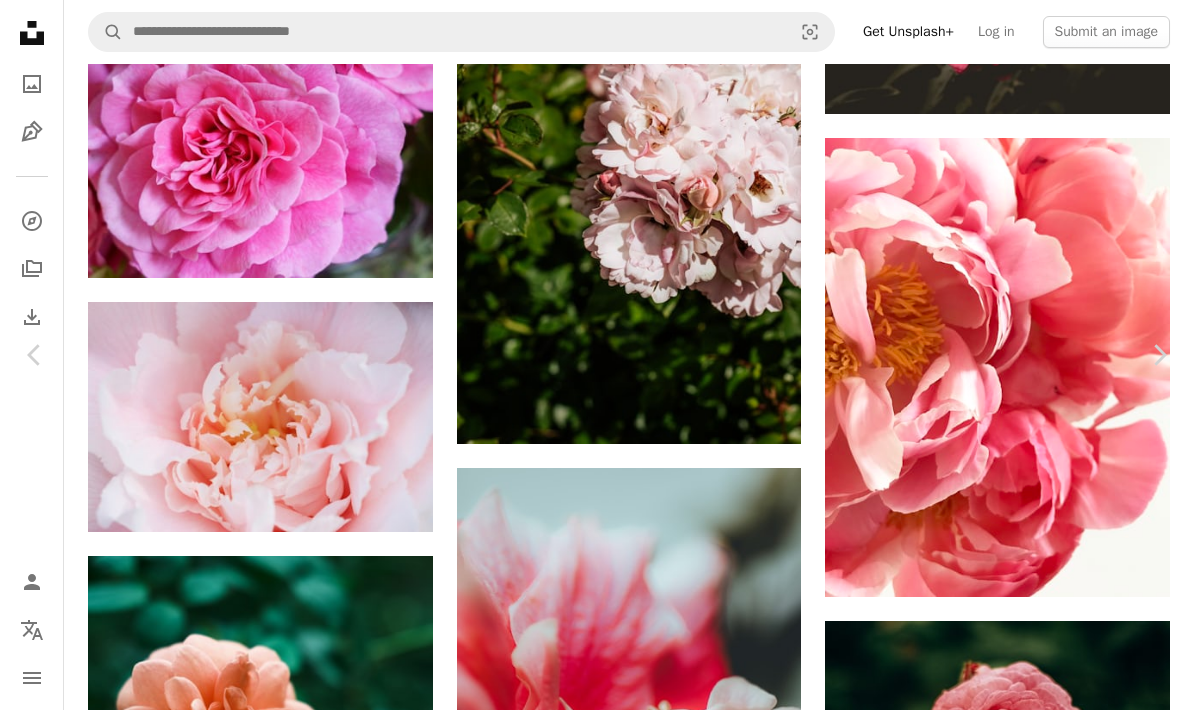 click on "Download free" at bounding box center [995, 4164] 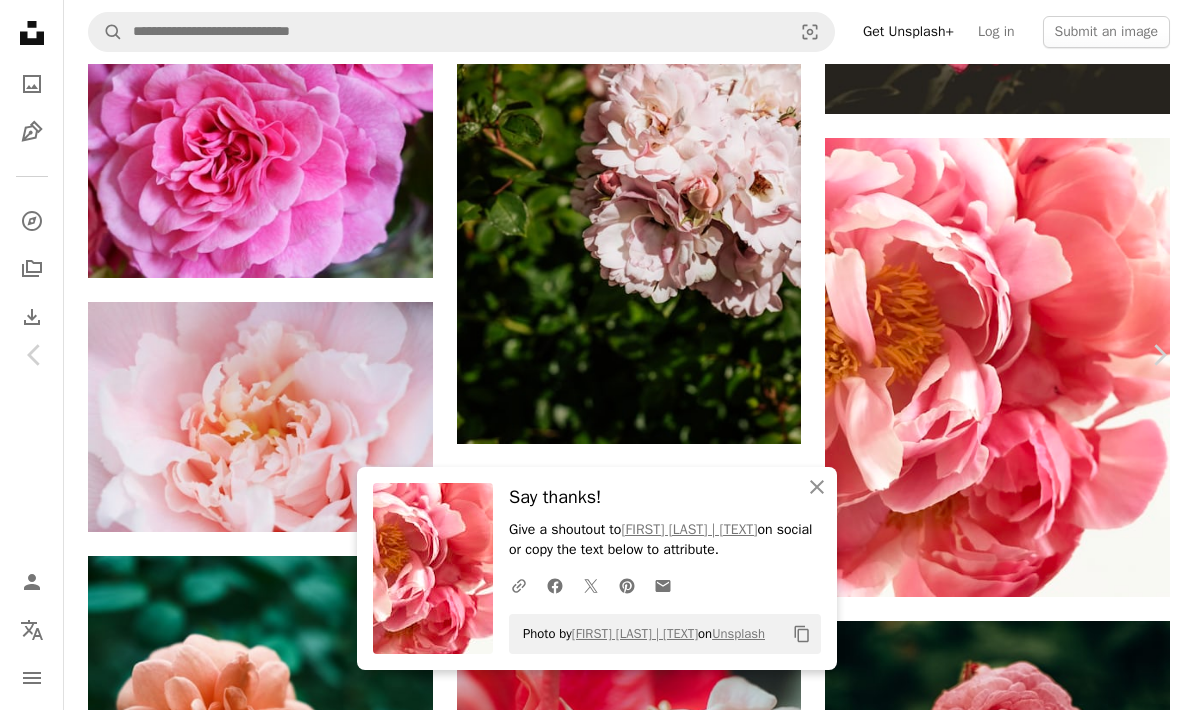 click on "An X shape" 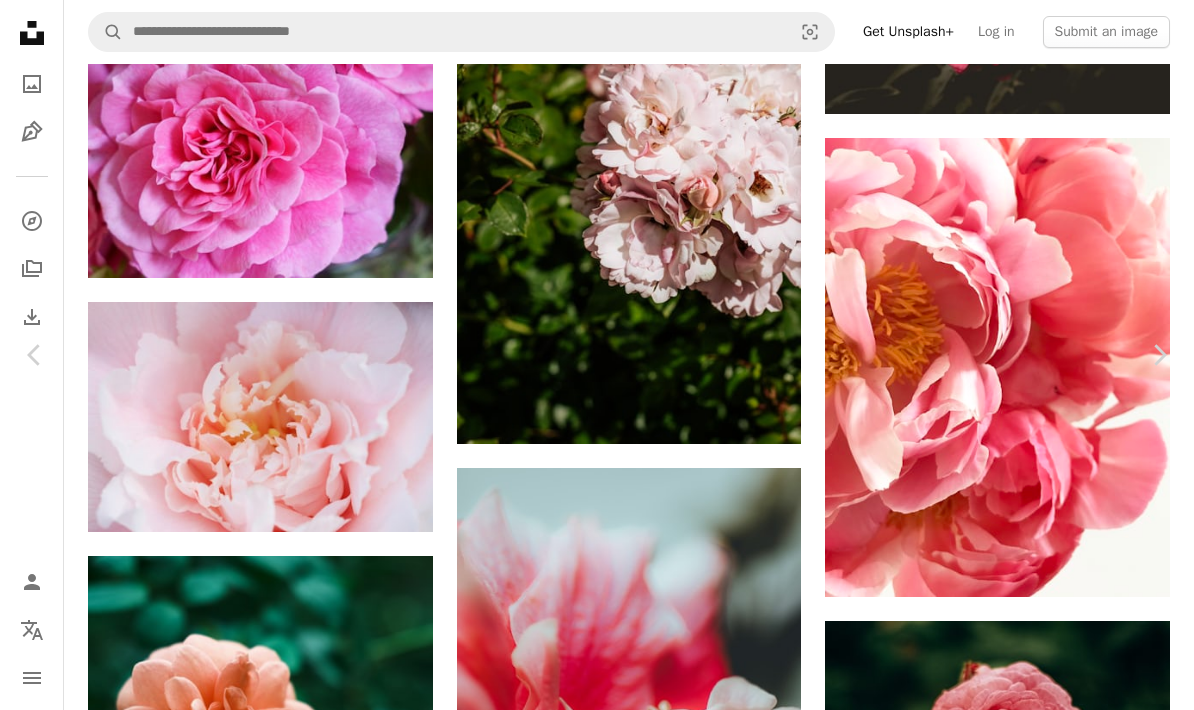 scroll, scrollTop: 53078, scrollLeft: 0, axis: vertical 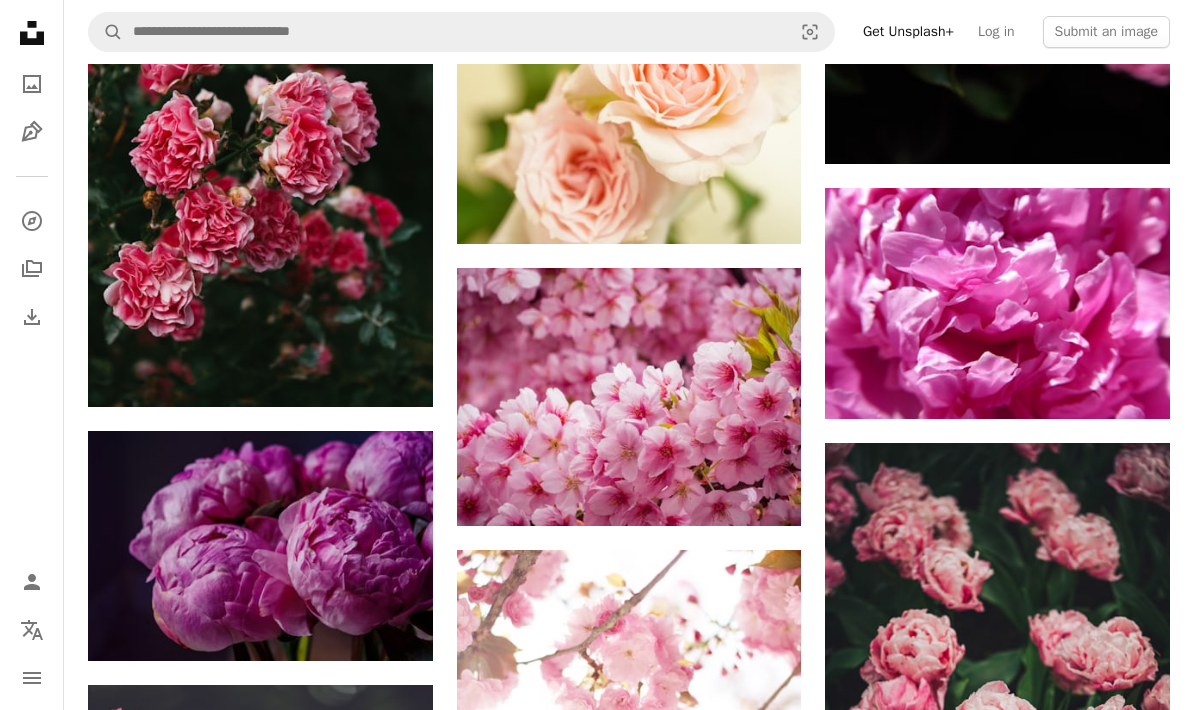 click at bounding box center [629, 398] 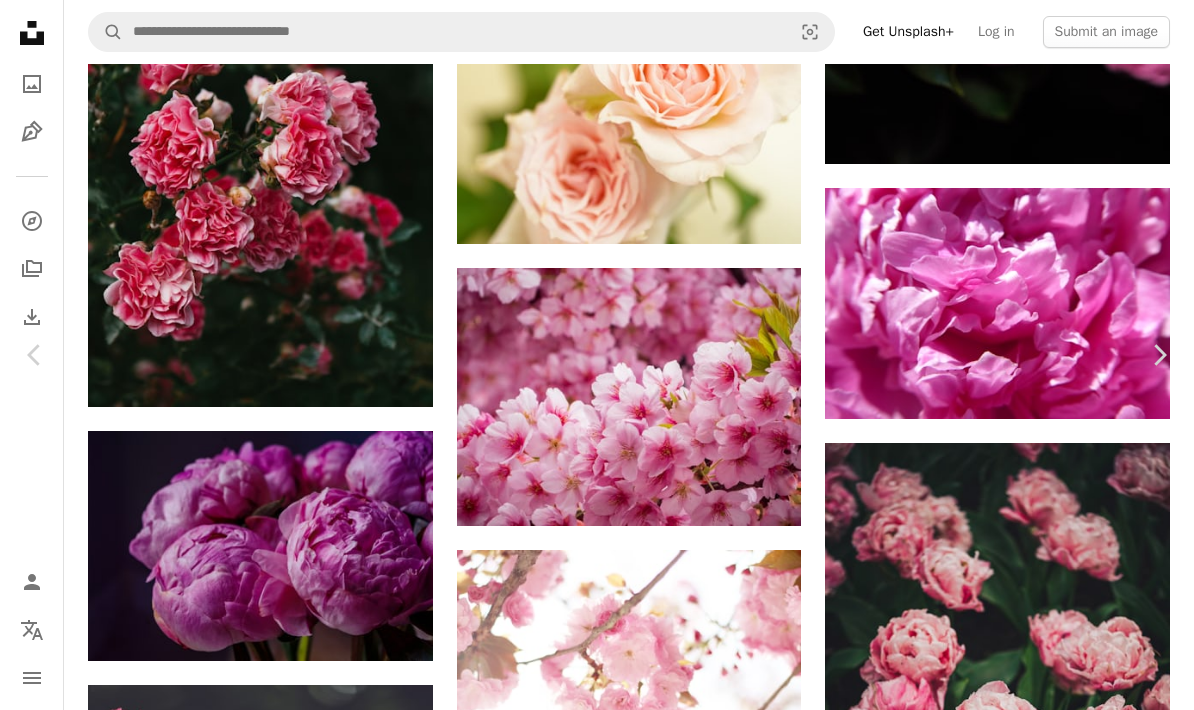 click on "Download free" at bounding box center (995, 2243) 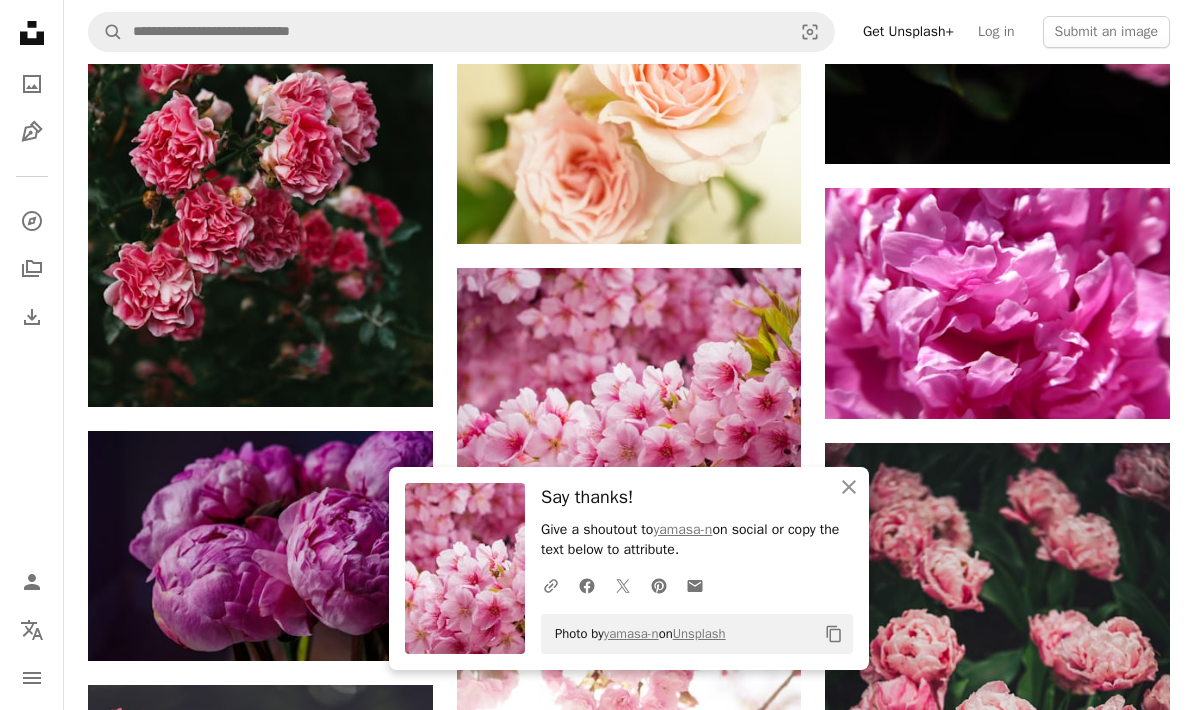 click on "Say thanks!" at bounding box center (697, 497) 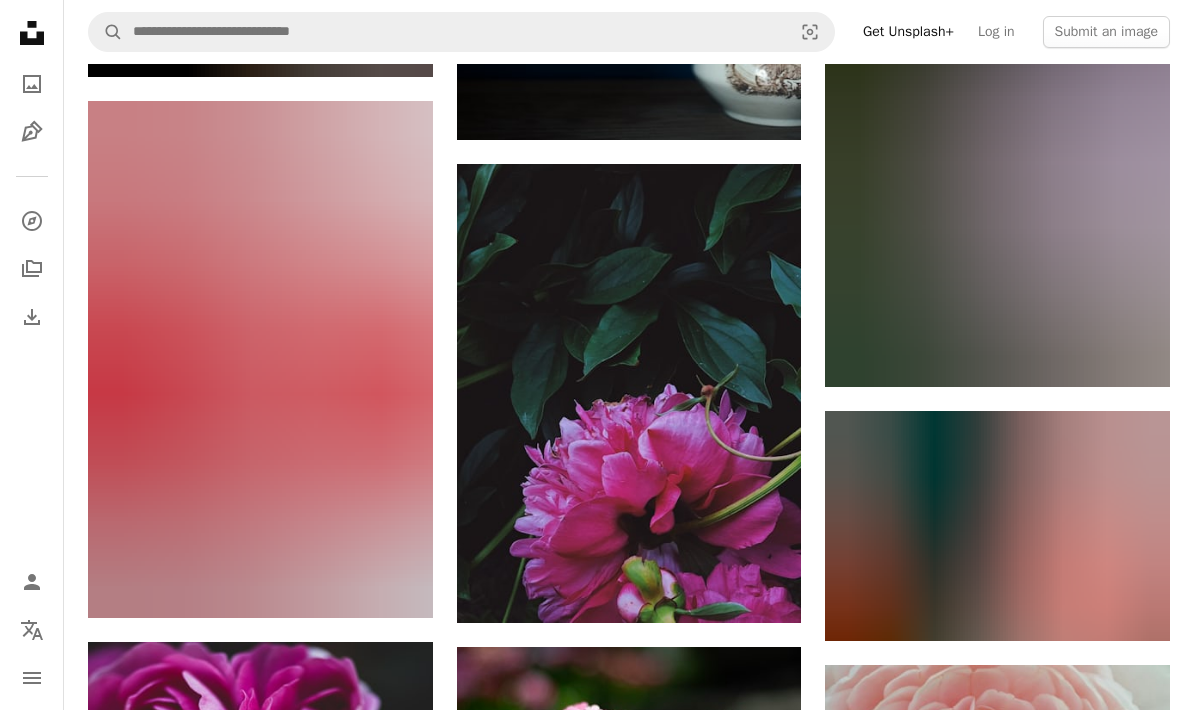 scroll, scrollTop: 65332, scrollLeft: 0, axis: vertical 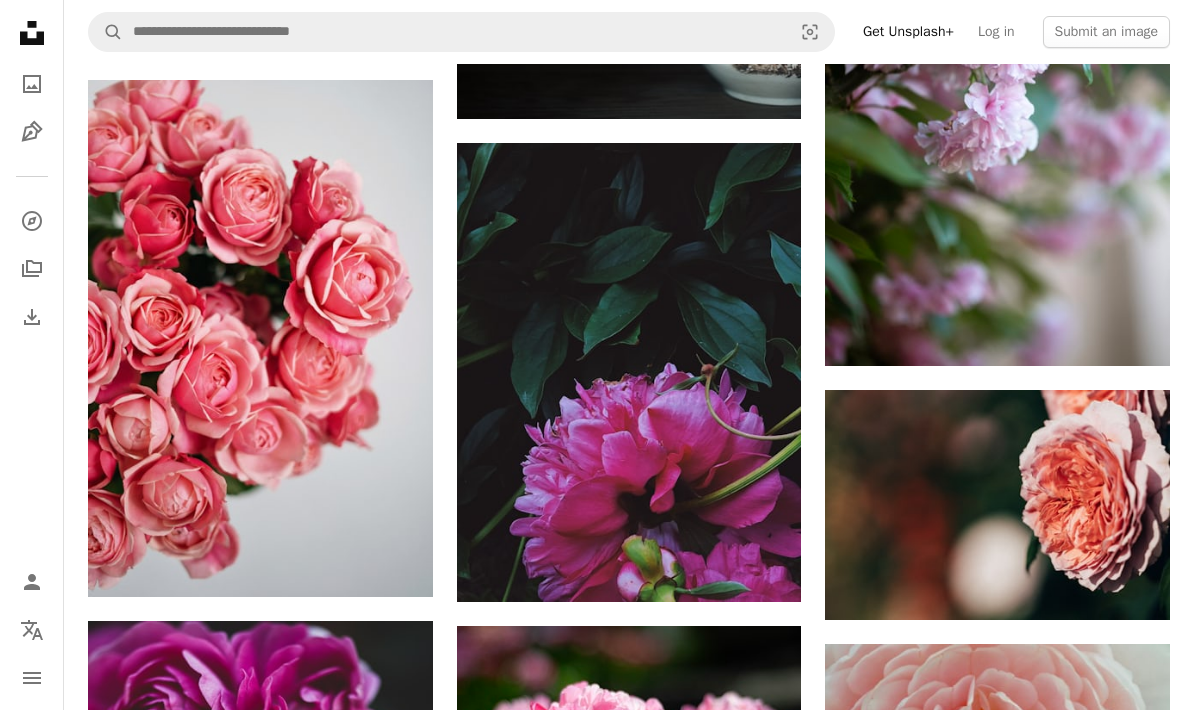 click on "Arrow pointing down" 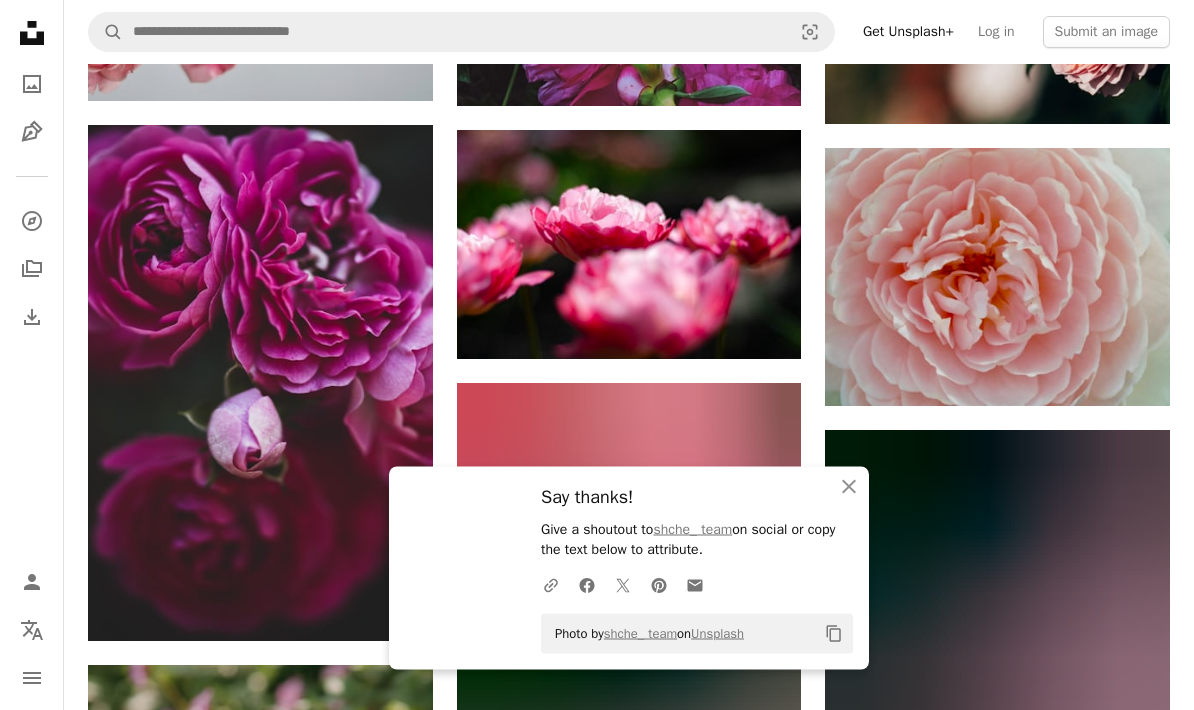scroll, scrollTop: 65829, scrollLeft: 0, axis: vertical 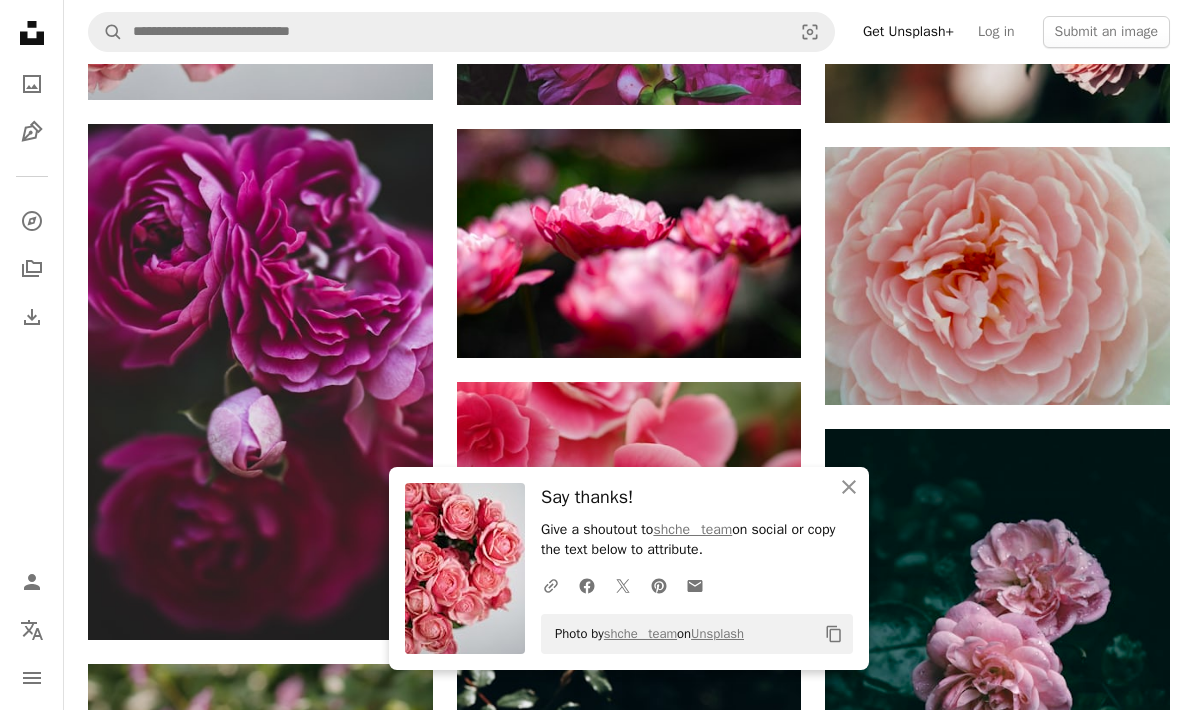click on "Say thanks!" at bounding box center (697, 497) 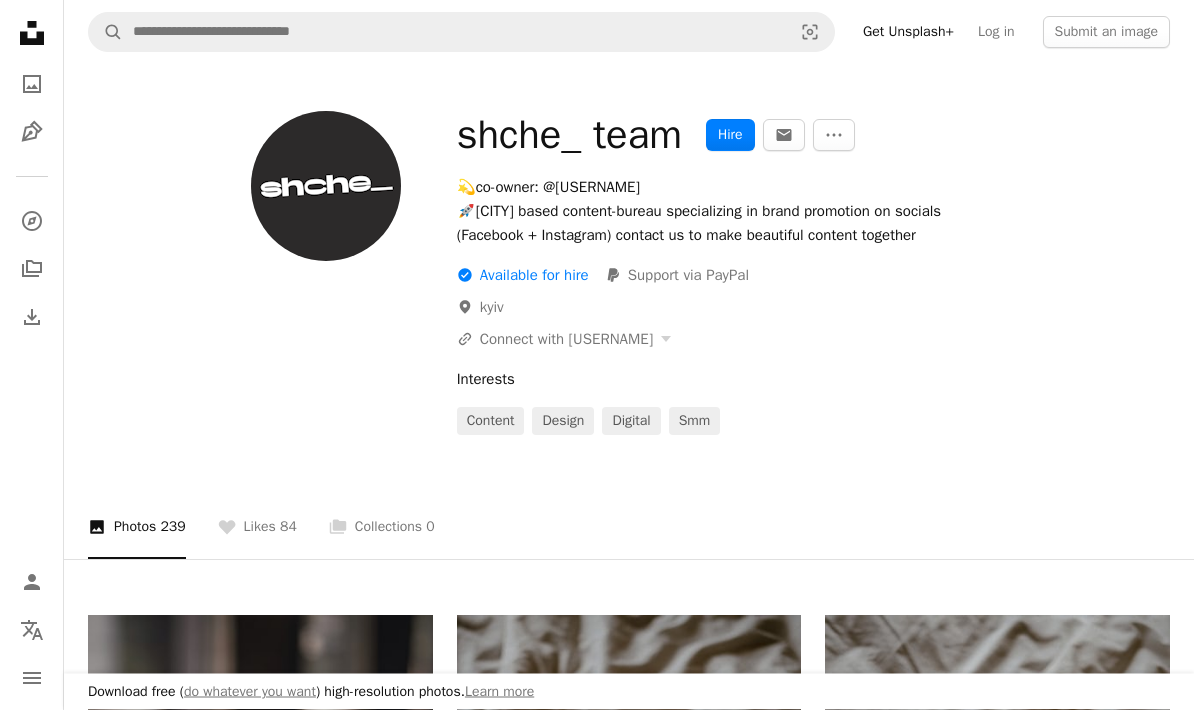 scroll, scrollTop: 0, scrollLeft: 0, axis: both 